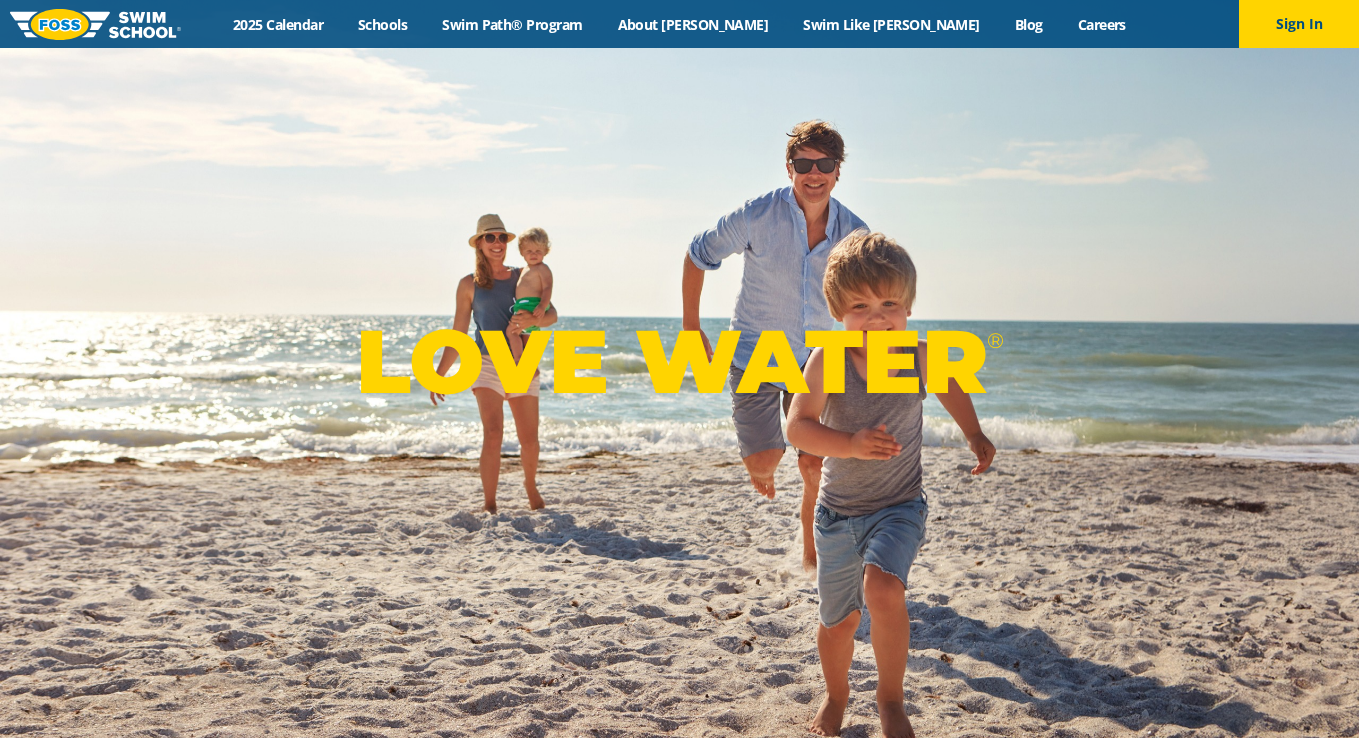 scroll, scrollTop: 0, scrollLeft: 0, axis: both 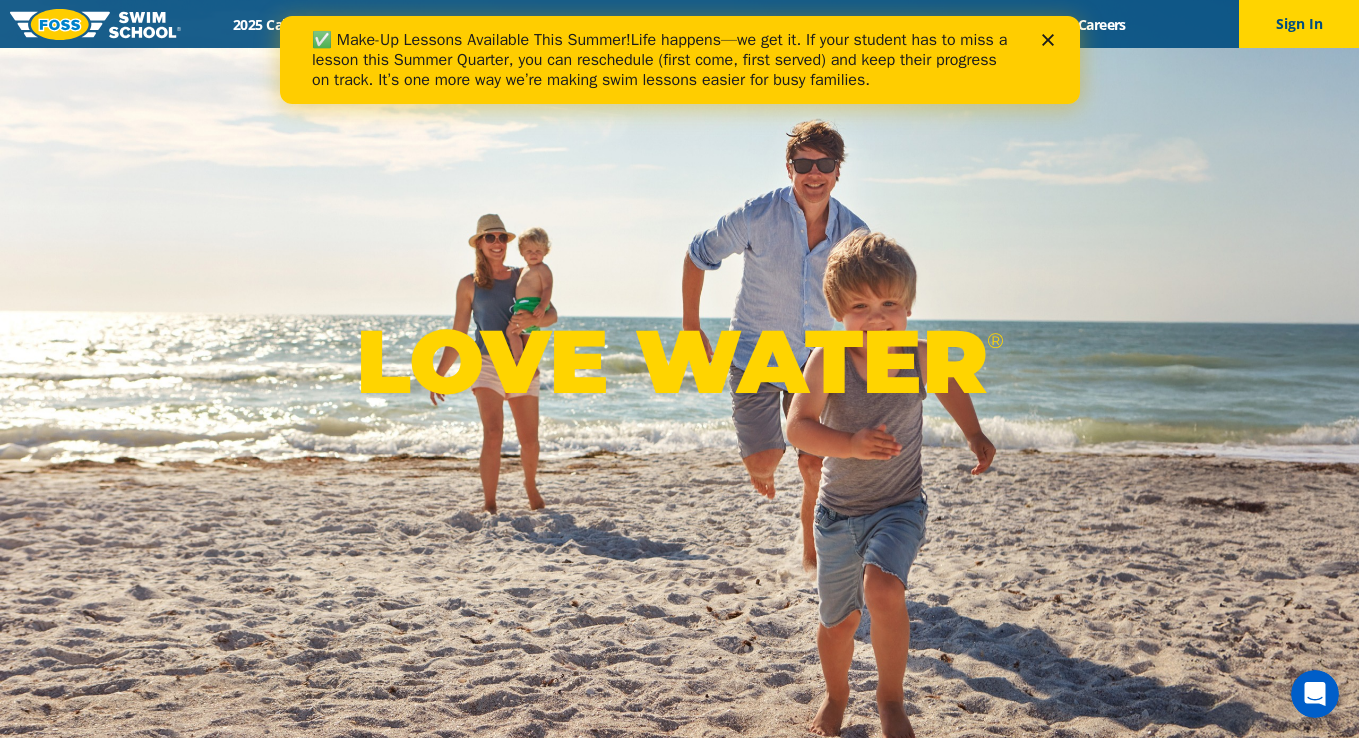 click on "✅ Make-Up Lessons Available This Summer!  Life happens—we get it. If your student has to miss a lesson this Summer Quarter, you can reschedule (first come, first served) and keep their progress on track. It’s one more way we’re making swim lessons easier for busy families." at bounding box center [679, 60] 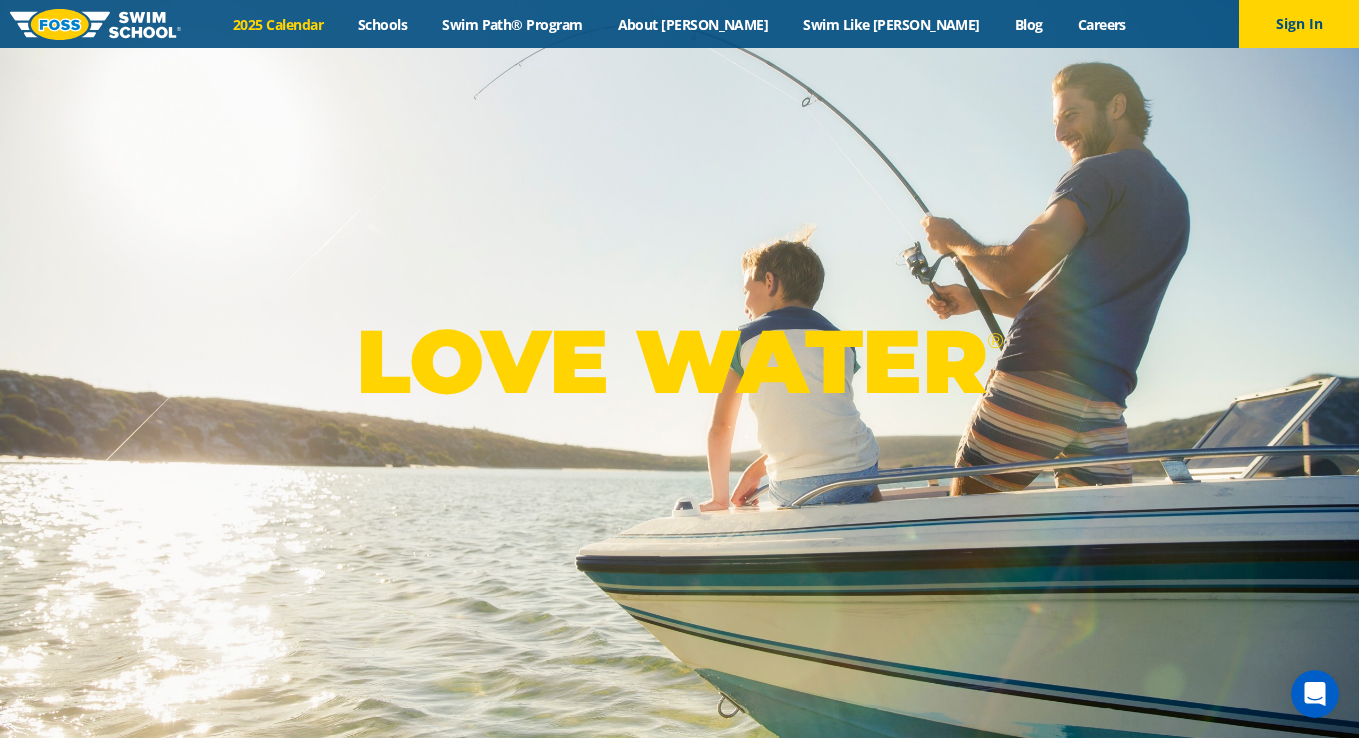 click on "2025 Calendar" at bounding box center (278, 24) 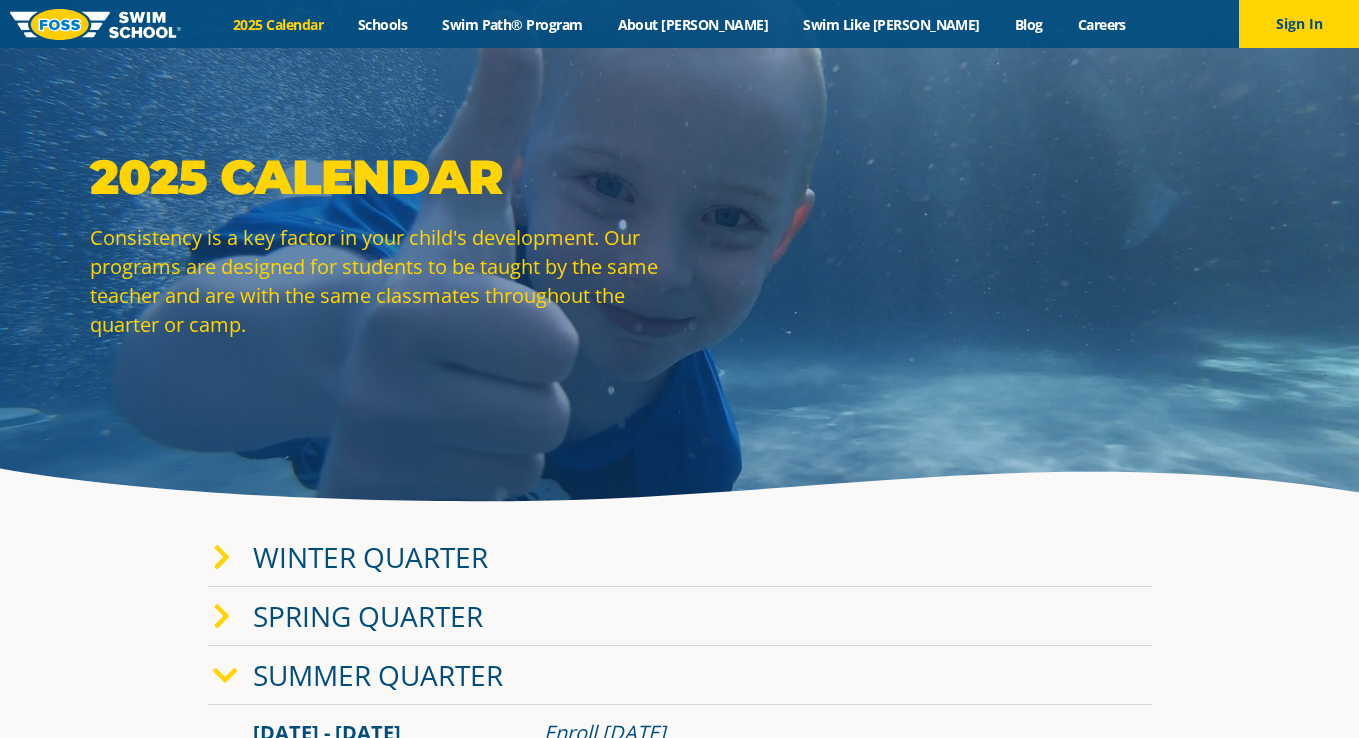 scroll, scrollTop: 0, scrollLeft: 0, axis: both 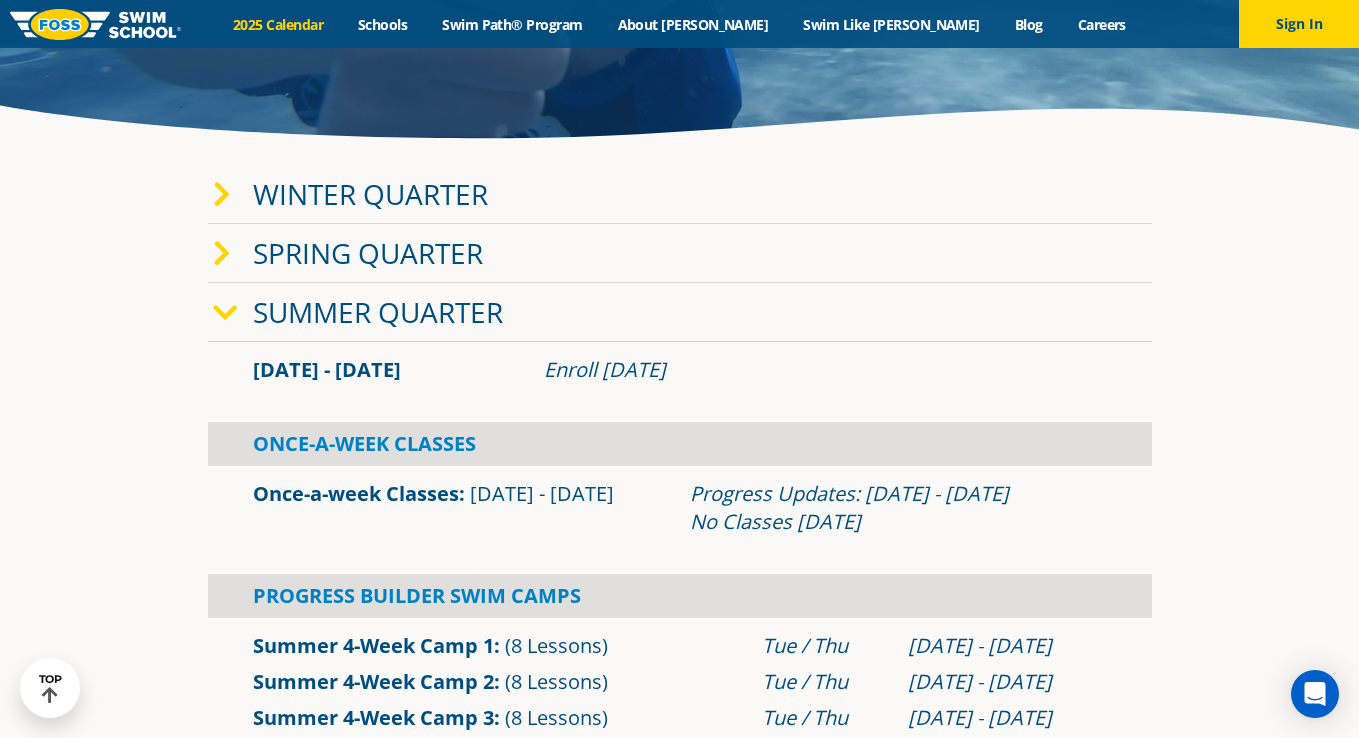 click on "Winter Quarter" at bounding box center (370, 194) 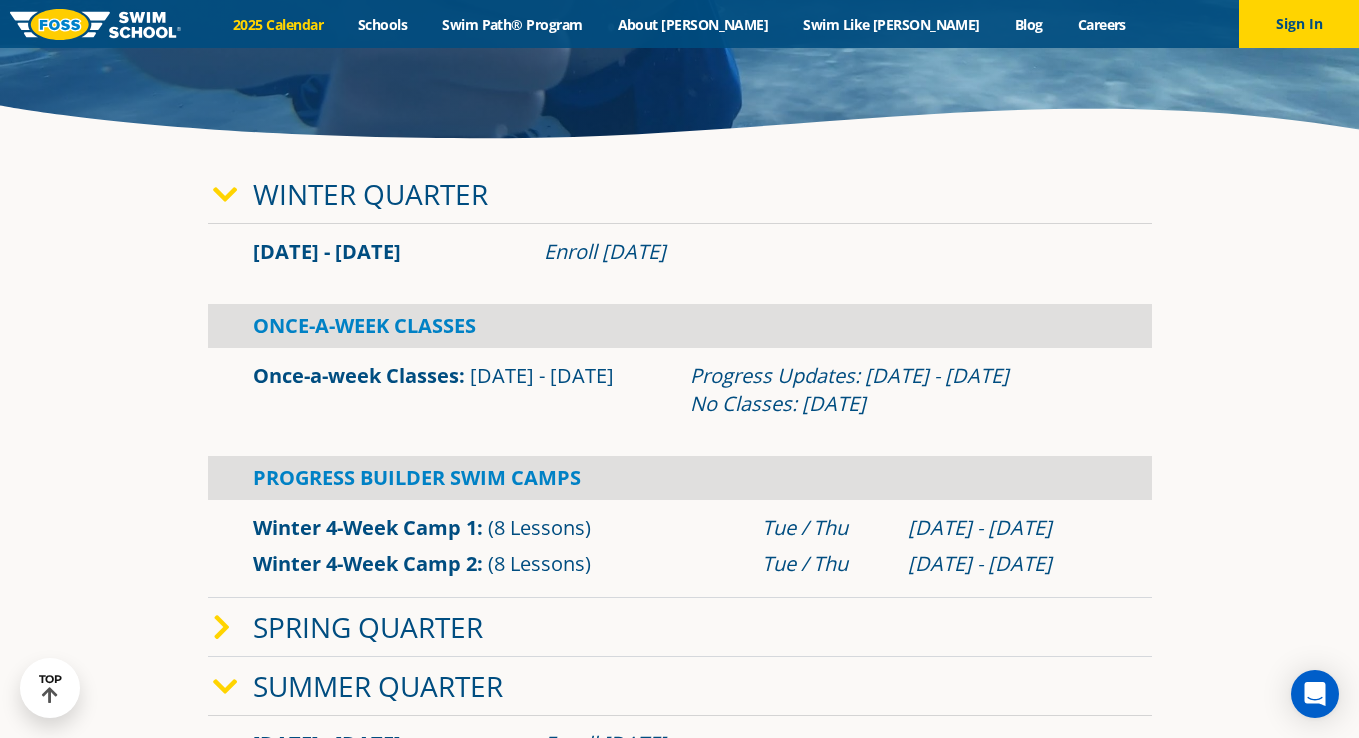 click on "Winter Quarter" at bounding box center (370, 194) 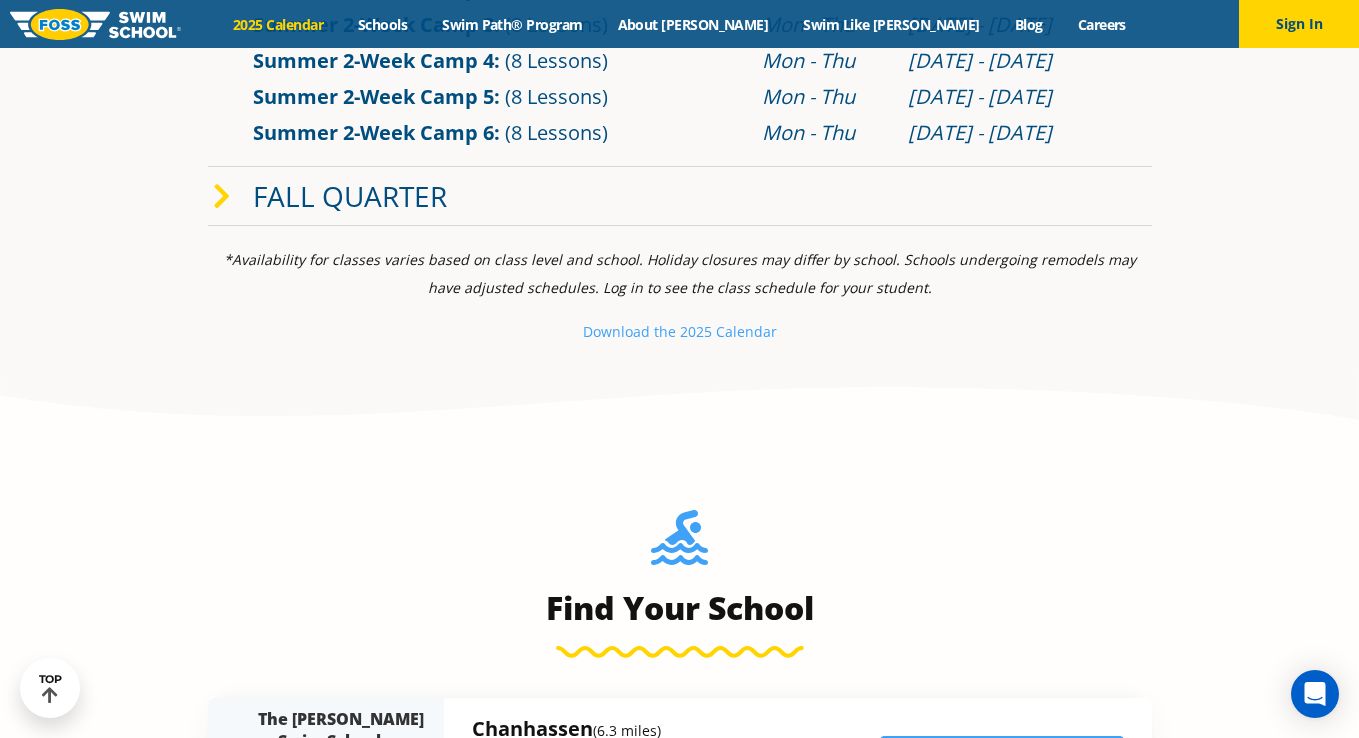 scroll, scrollTop: 1180, scrollLeft: 0, axis: vertical 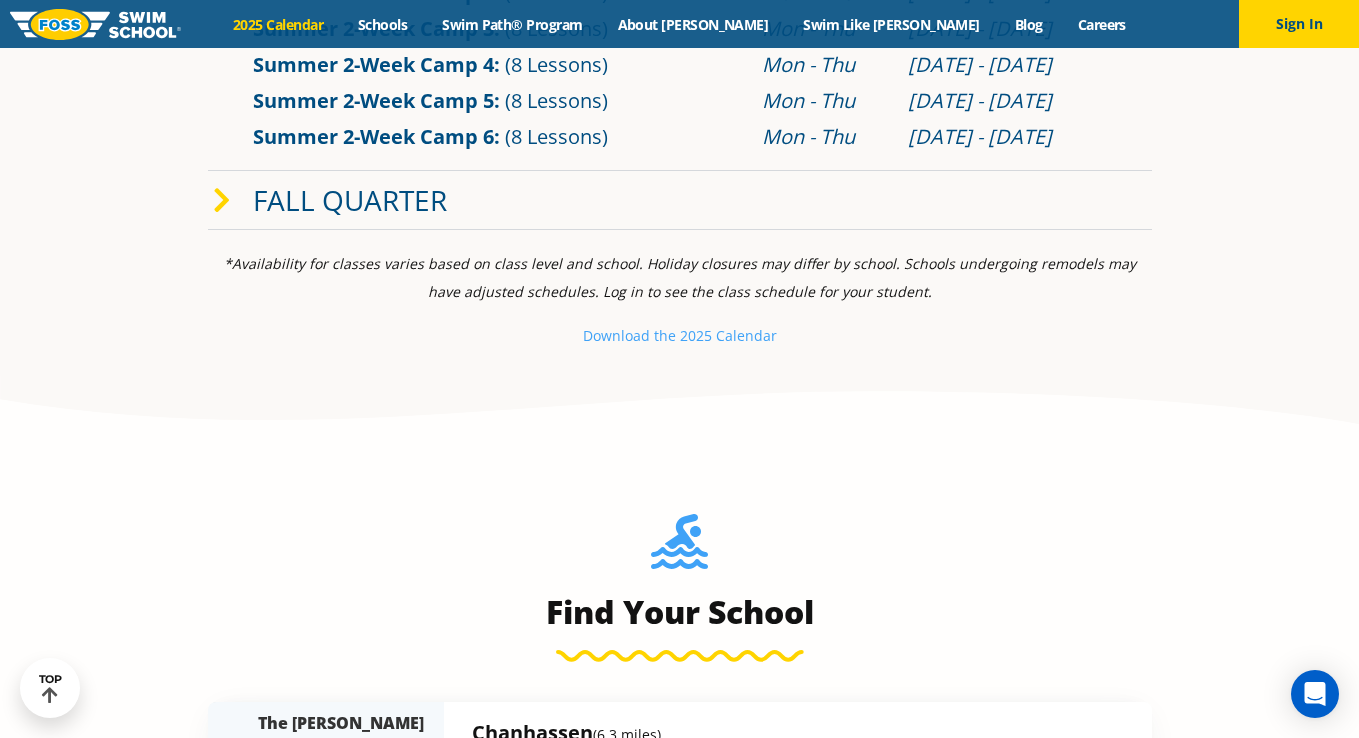 click on "Fall Quarter" at bounding box center (350, 200) 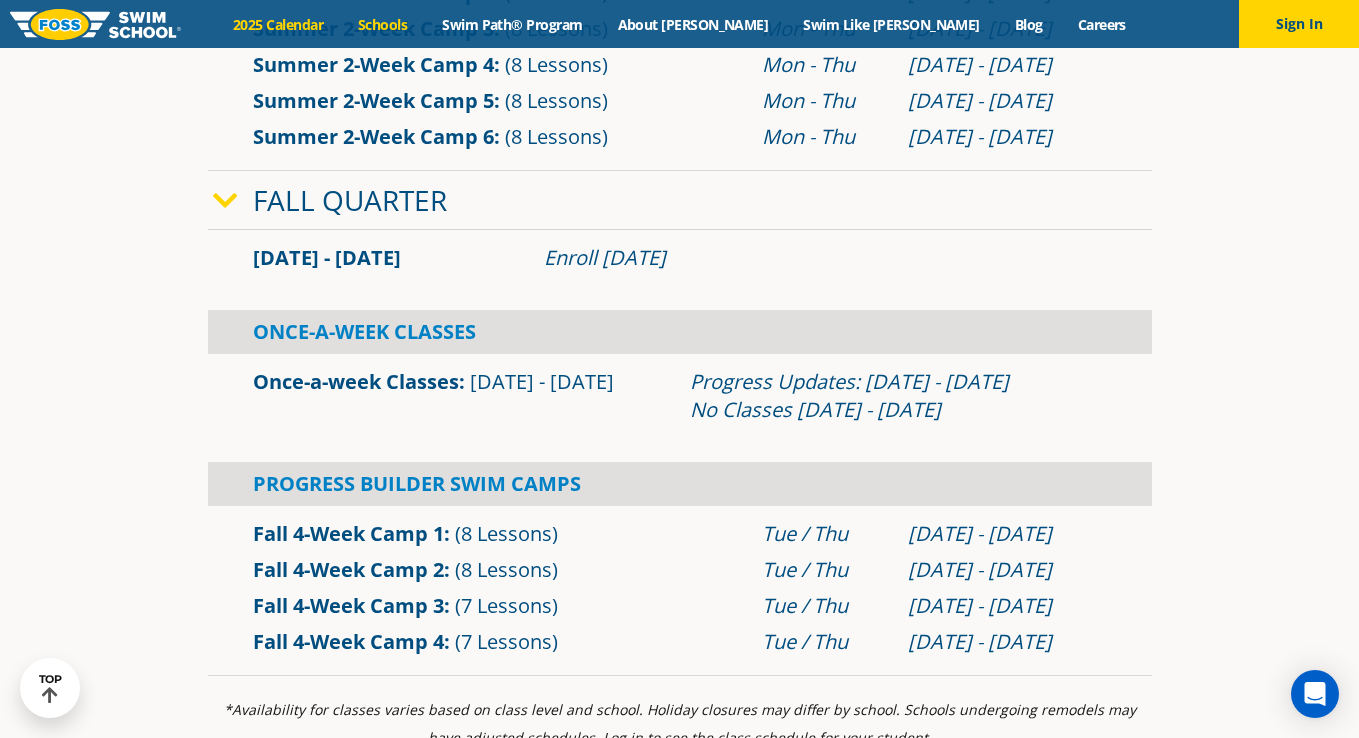 click on "Schools" at bounding box center [383, 24] 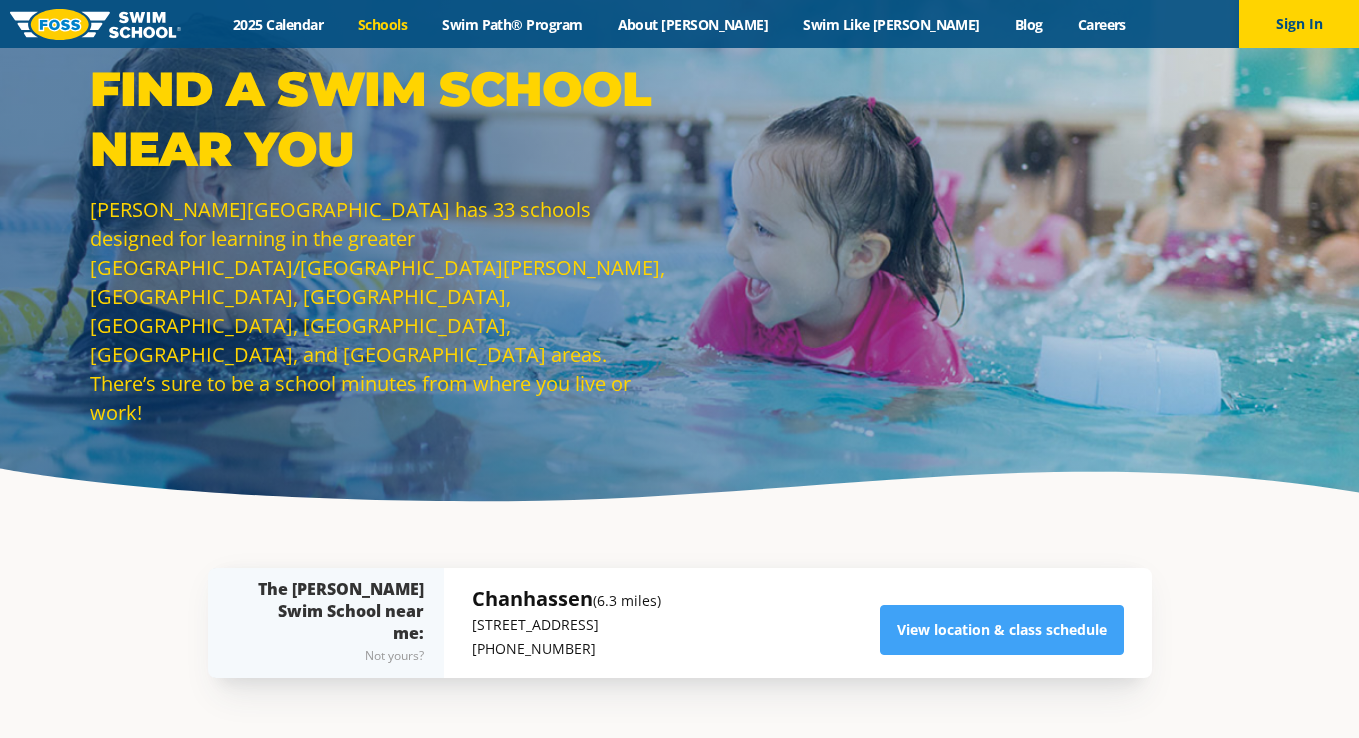 scroll, scrollTop: 0, scrollLeft: 0, axis: both 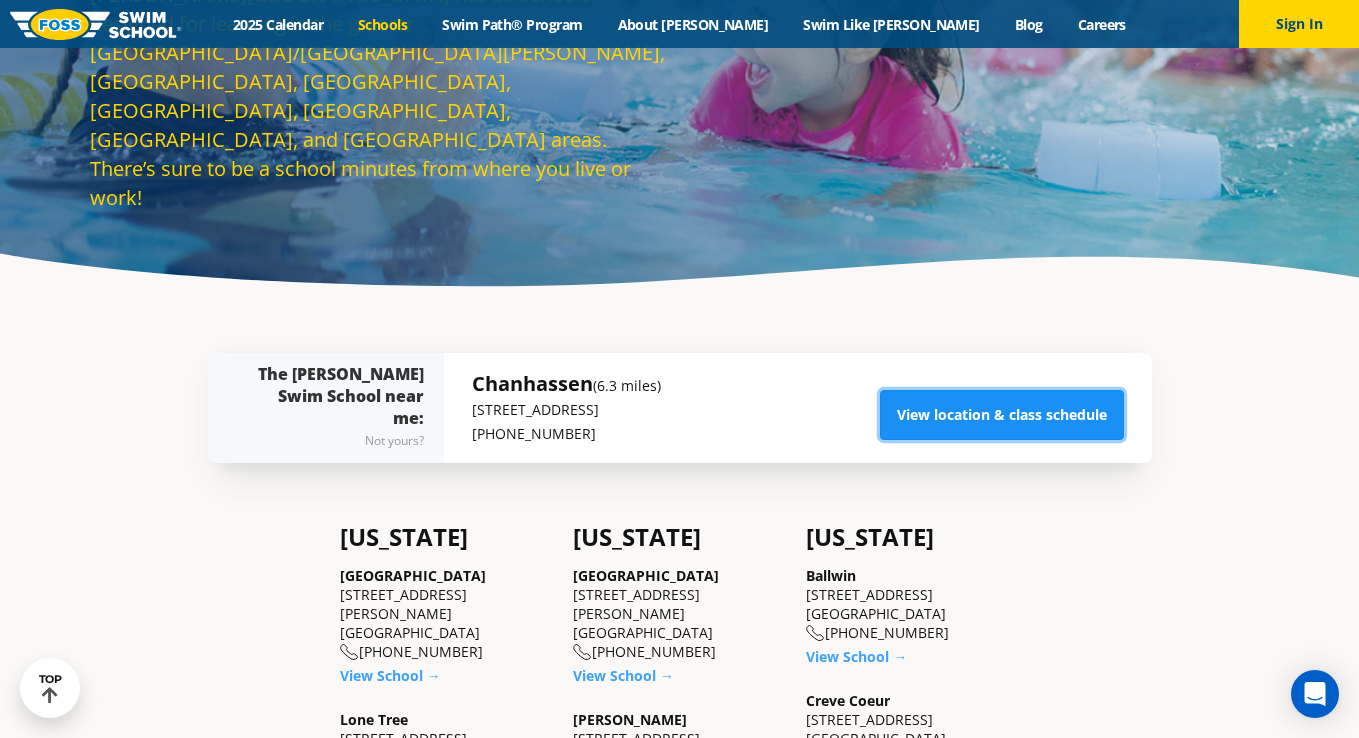 click on "View location & class schedule" at bounding box center [1002, 415] 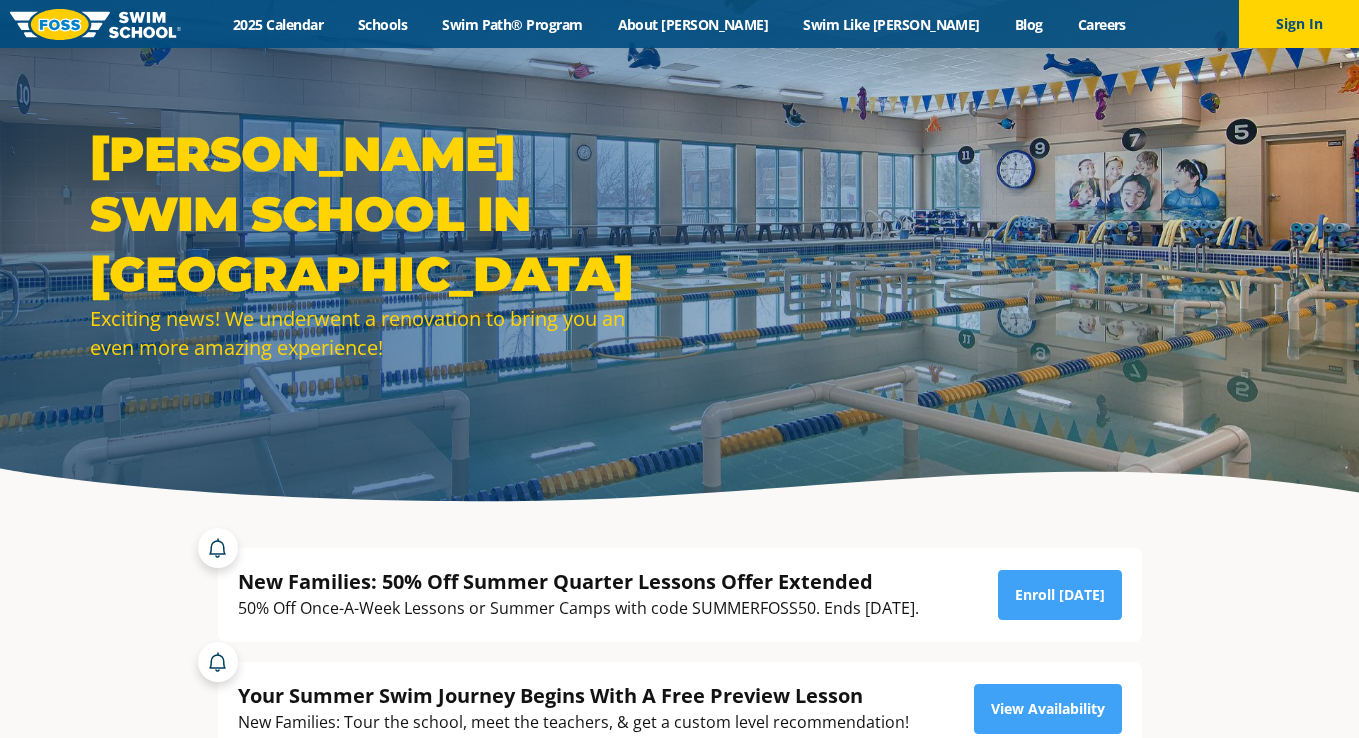 scroll, scrollTop: 193, scrollLeft: 0, axis: vertical 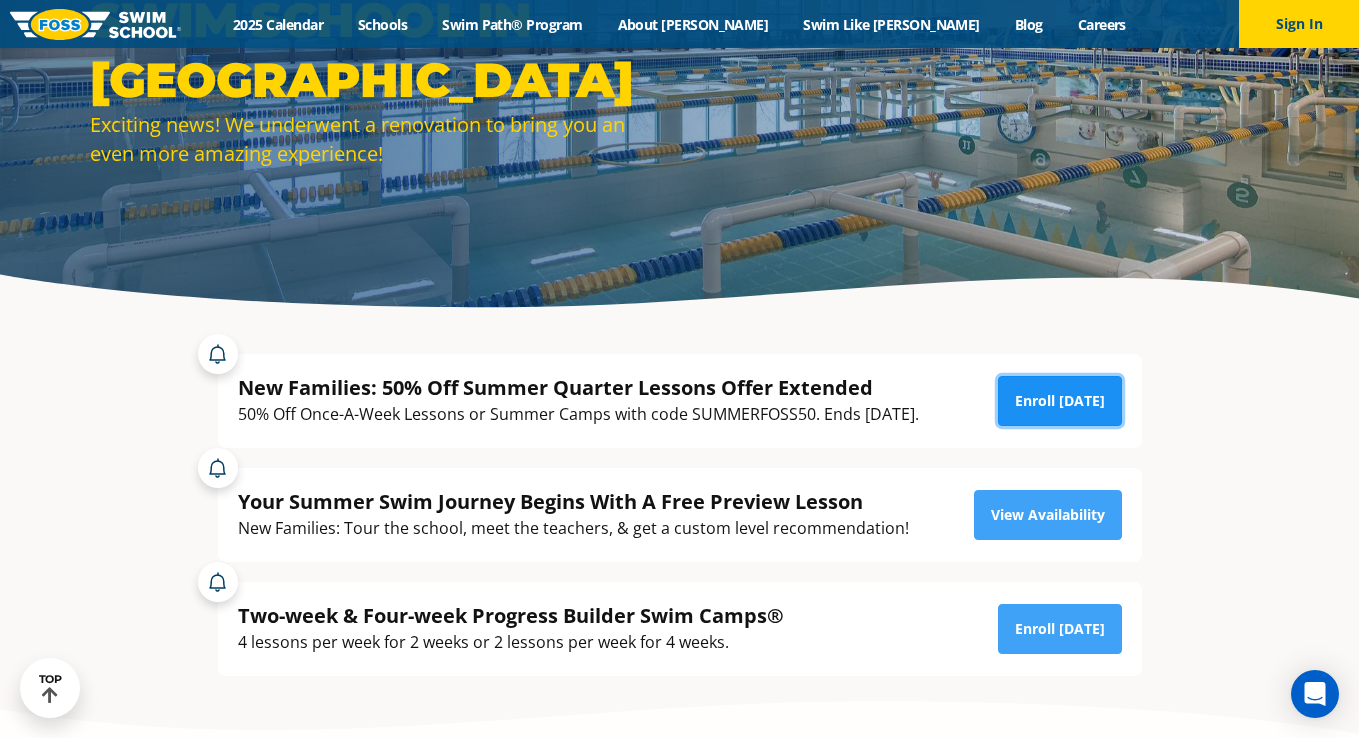 click on "Enroll Today" at bounding box center (1060, 401) 